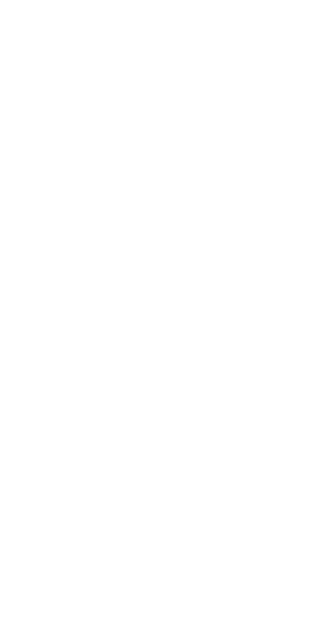 scroll, scrollTop: 0, scrollLeft: 0, axis: both 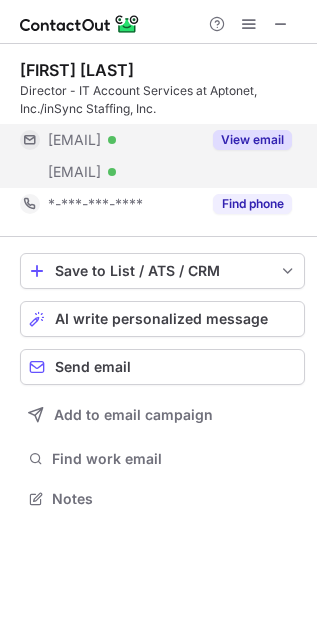 click on "View email" at bounding box center [252, 140] 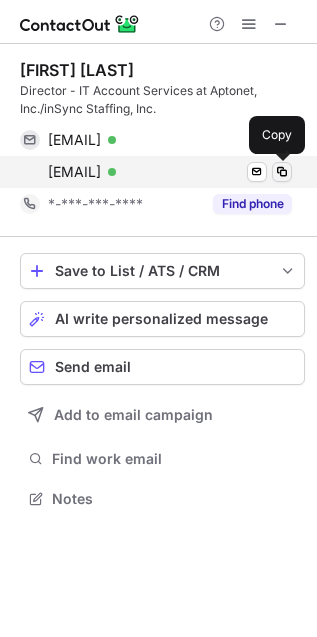 click at bounding box center [282, 172] 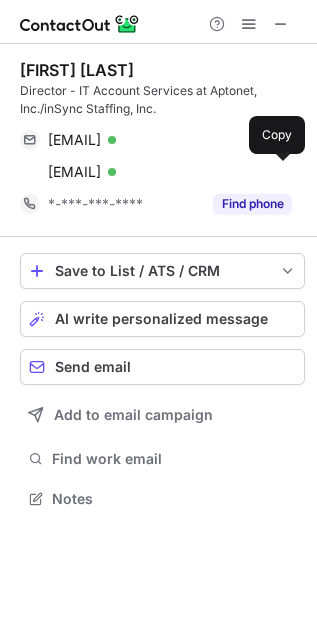 click on "Vicki Meachum" at bounding box center (77, 70) 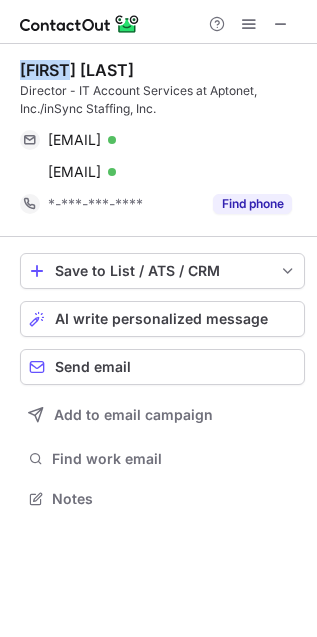 click on "Vicki Meachum" at bounding box center (77, 70) 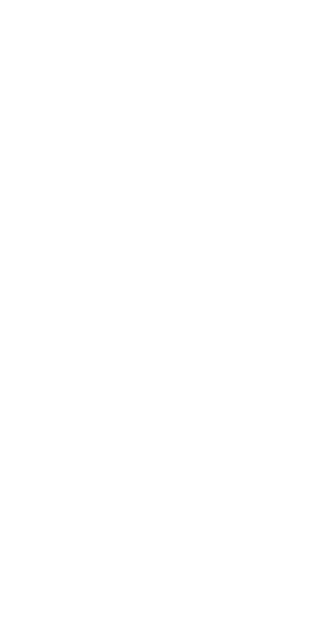 scroll, scrollTop: 0, scrollLeft: 0, axis: both 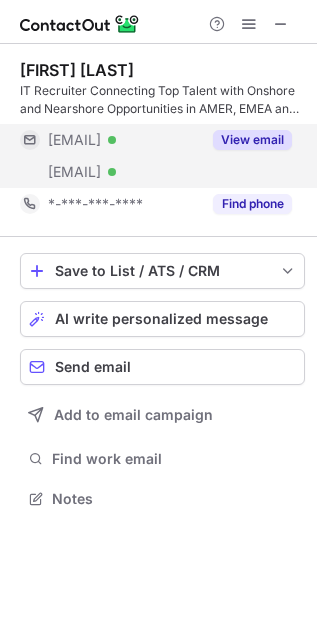 click on "View email" at bounding box center [252, 140] 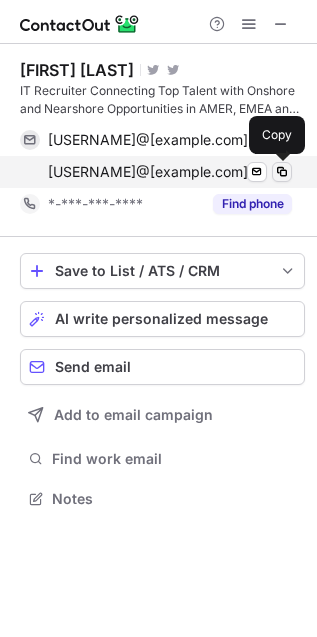 click at bounding box center (282, 172) 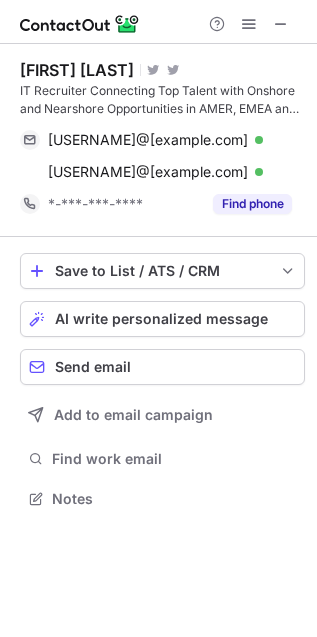 click on "Mariana Ham" at bounding box center (77, 70) 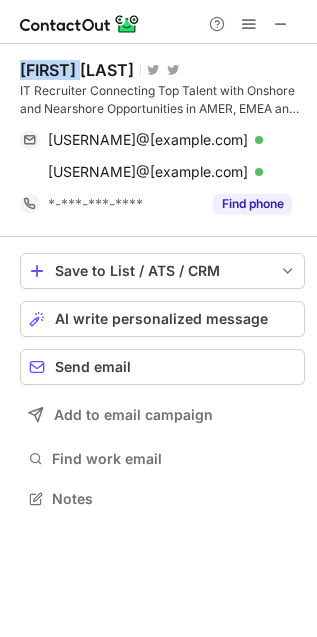 click on "Mariana Ham" at bounding box center (77, 70) 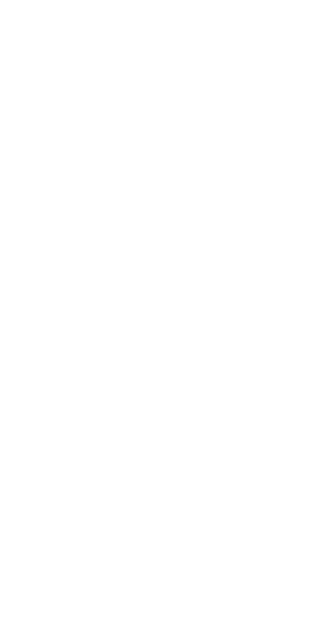 scroll, scrollTop: 0, scrollLeft: 0, axis: both 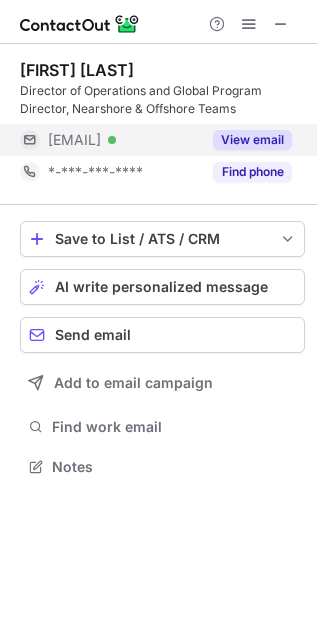click on "View email" at bounding box center (252, 140) 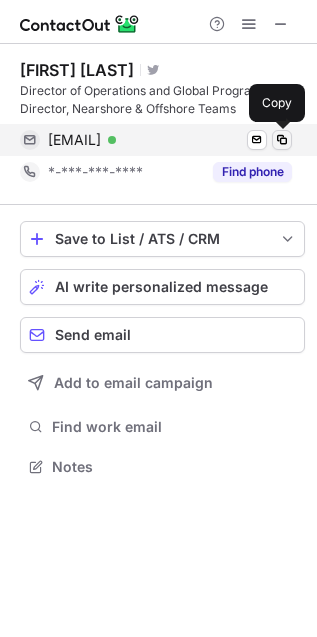 click at bounding box center [282, 140] 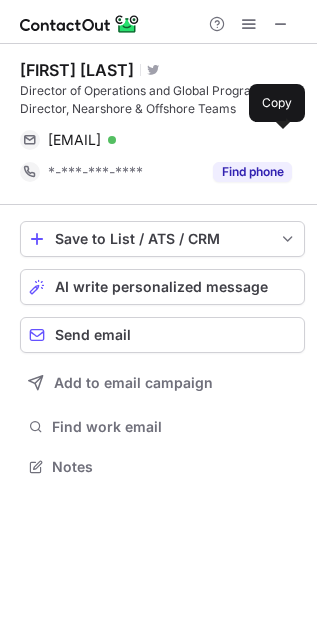 click on "Patricio Mendes" at bounding box center (77, 70) 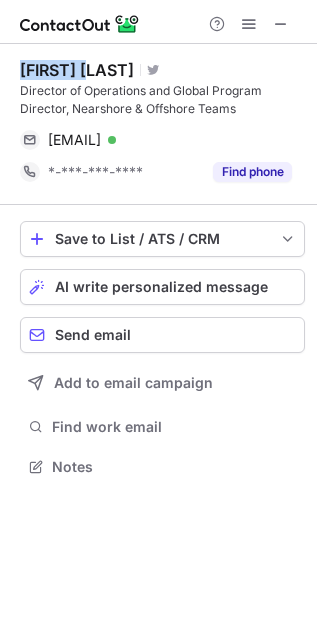 click on "Patricio Mendes" at bounding box center [77, 70] 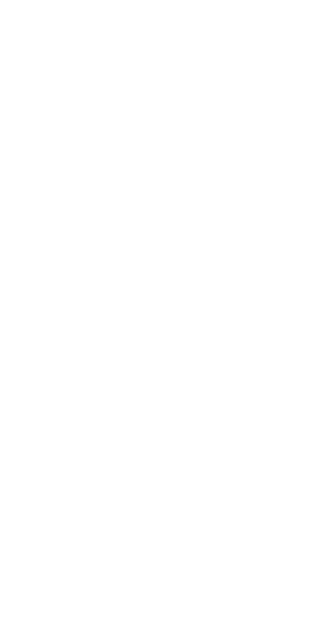 scroll, scrollTop: 0, scrollLeft: 0, axis: both 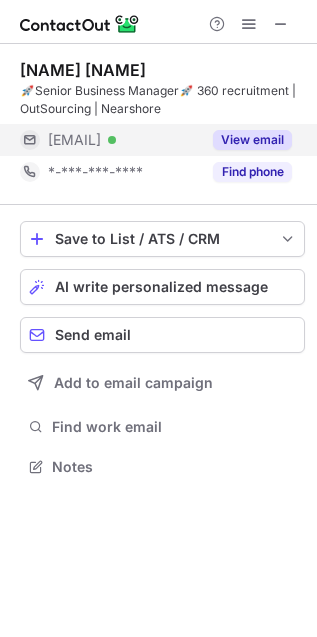 click on "View email" at bounding box center [252, 140] 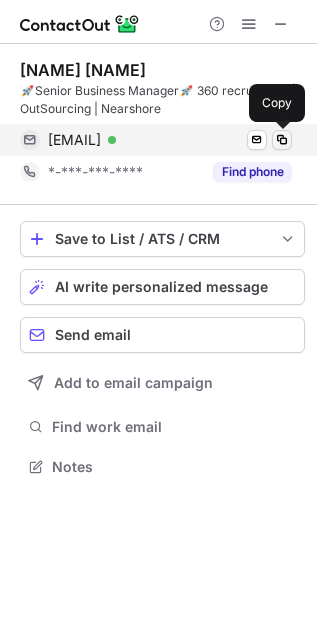 click at bounding box center (282, 140) 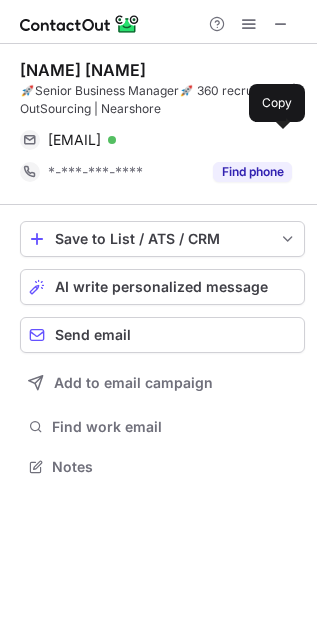 click on "Sérgio Santos" at bounding box center (83, 70) 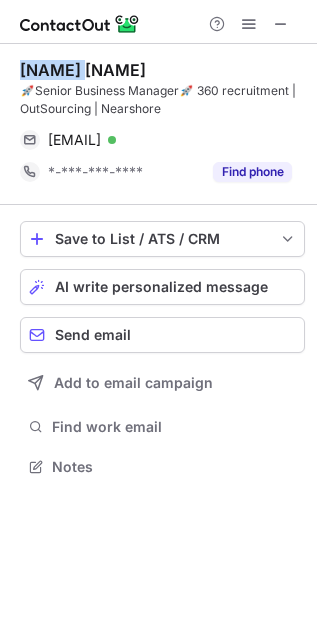 click on "Sérgio Santos" at bounding box center (83, 70) 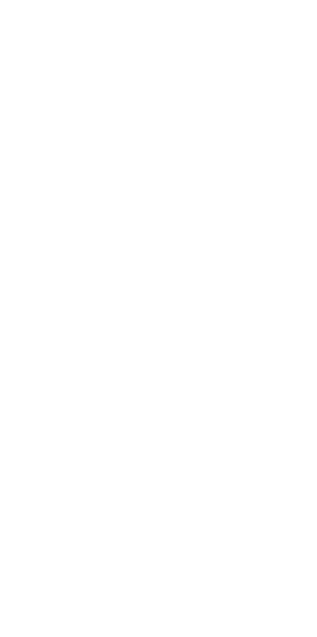 scroll, scrollTop: 0, scrollLeft: 0, axis: both 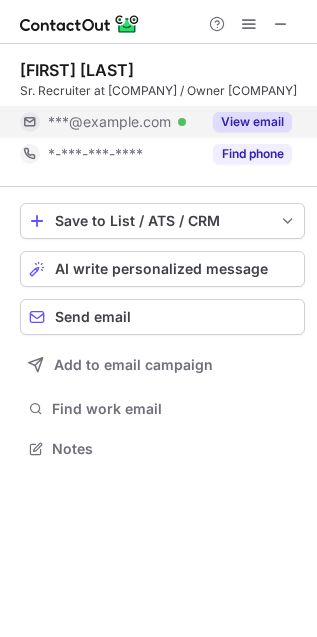click on "View email" at bounding box center [252, 122] 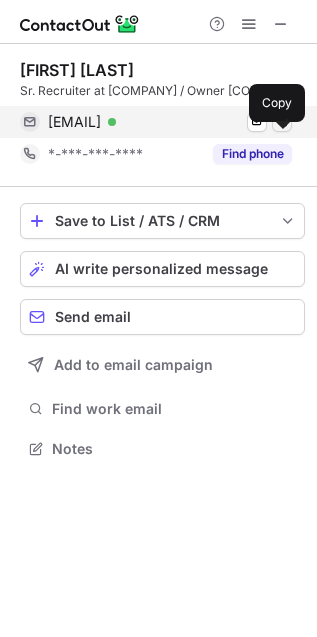 click at bounding box center (282, 122) 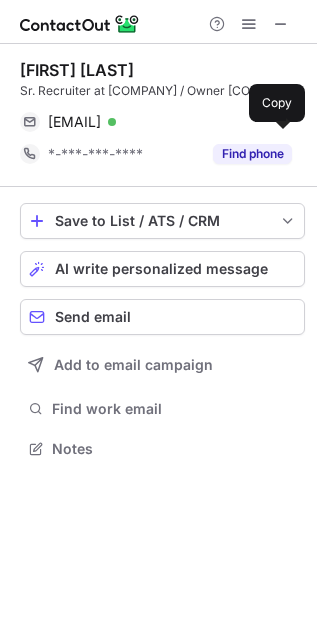 click on "Patty Disch" at bounding box center [77, 70] 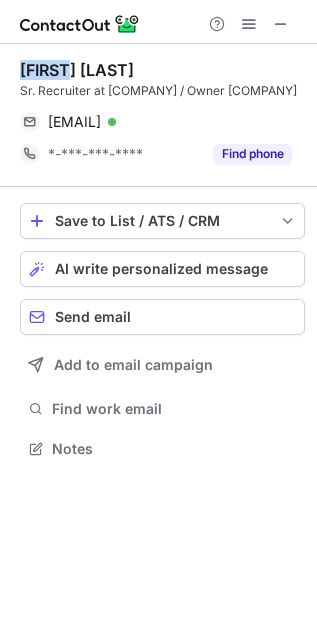 click on "Patty Disch" at bounding box center (77, 70) 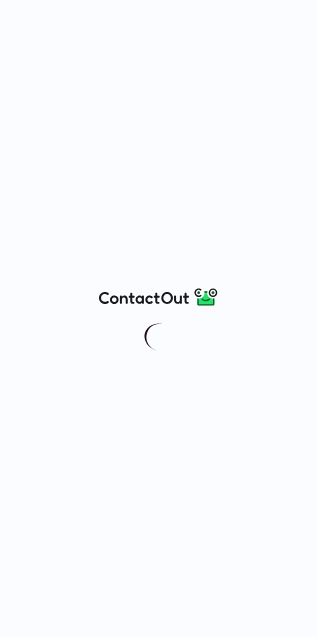 scroll, scrollTop: 0, scrollLeft: 0, axis: both 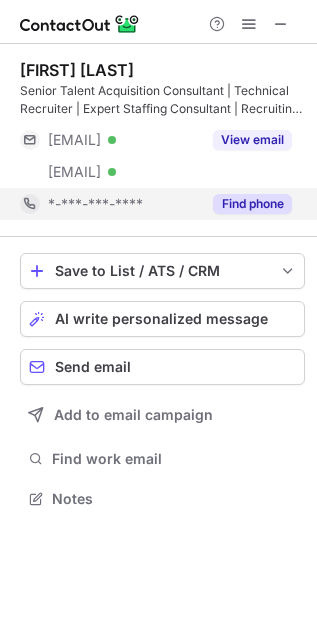click on "Find phone" at bounding box center (252, 204) 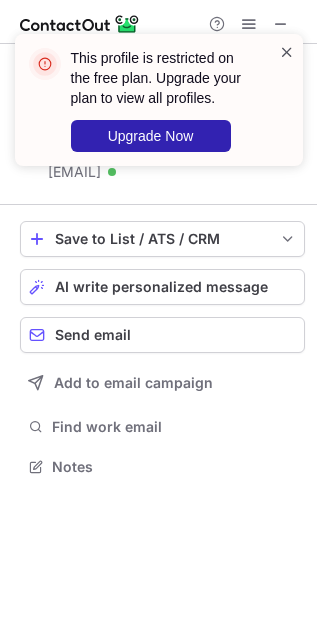 scroll, scrollTop: 452, scrollLeft: 317, axis: both 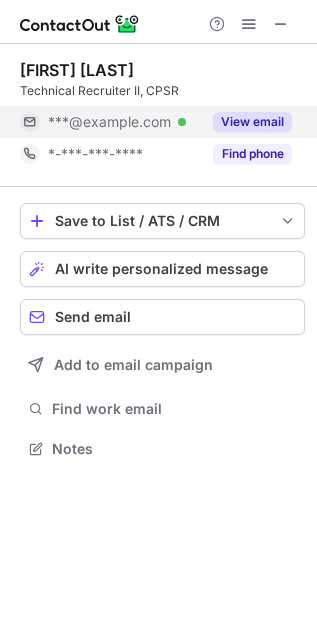 click on "View email" at bounding box center [252, 122] 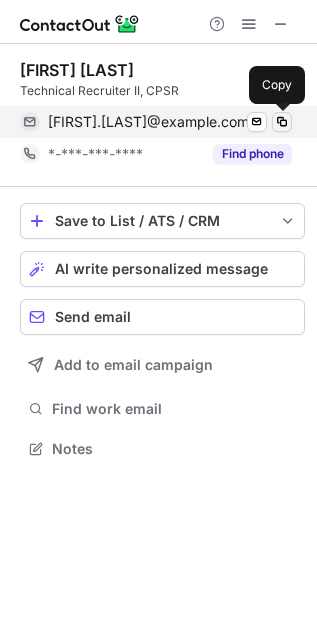 click at bounding box center [282, 122] 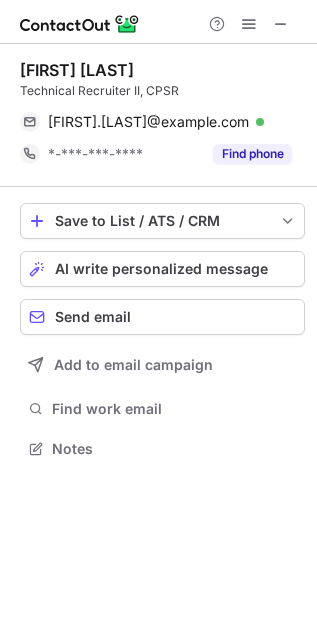click on "[FIRST] [LAST]" at bounding box center [77, 70] 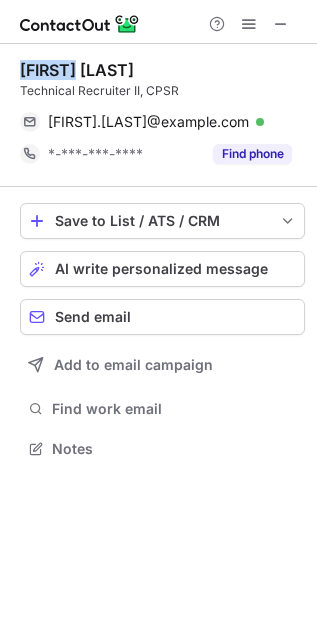 click on "[FIRST] [LAST]" at bounding box center (77, 70) 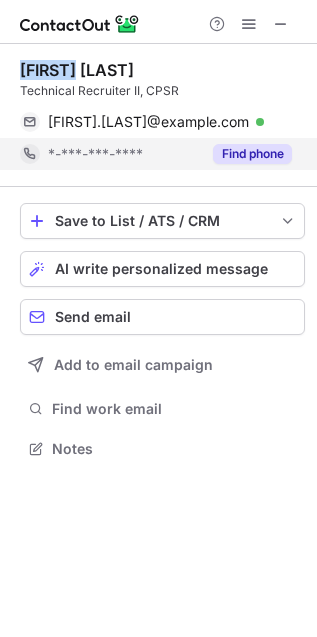 click on "Find phone" at bounding box center [252, 154] 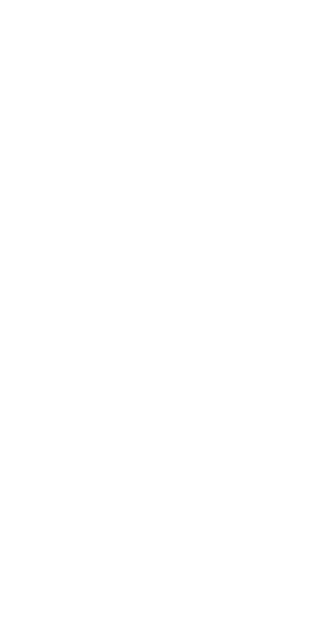 scroll, scrollTop: 0, scrollLeft: 0, axis: both 